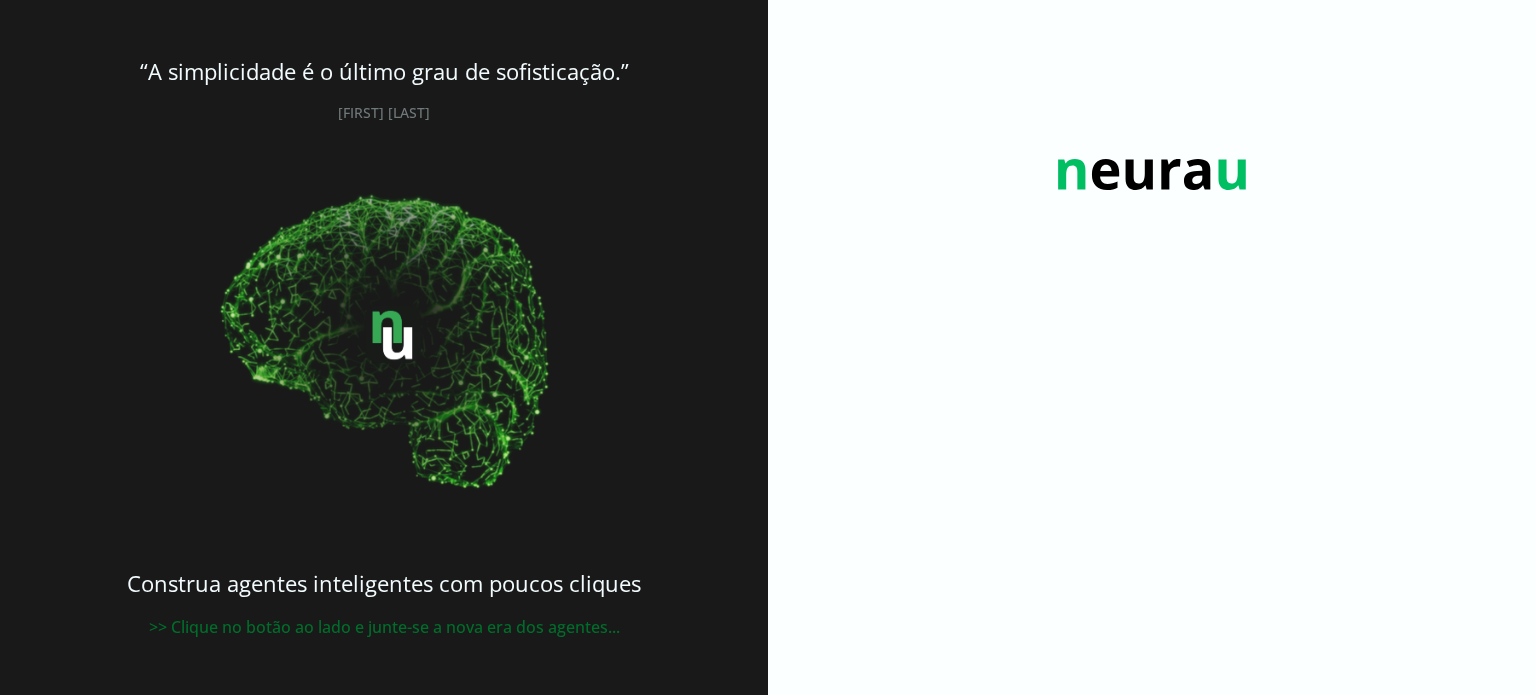 scroll, scrollTop: 0, scrollLeft: 0, axis: both 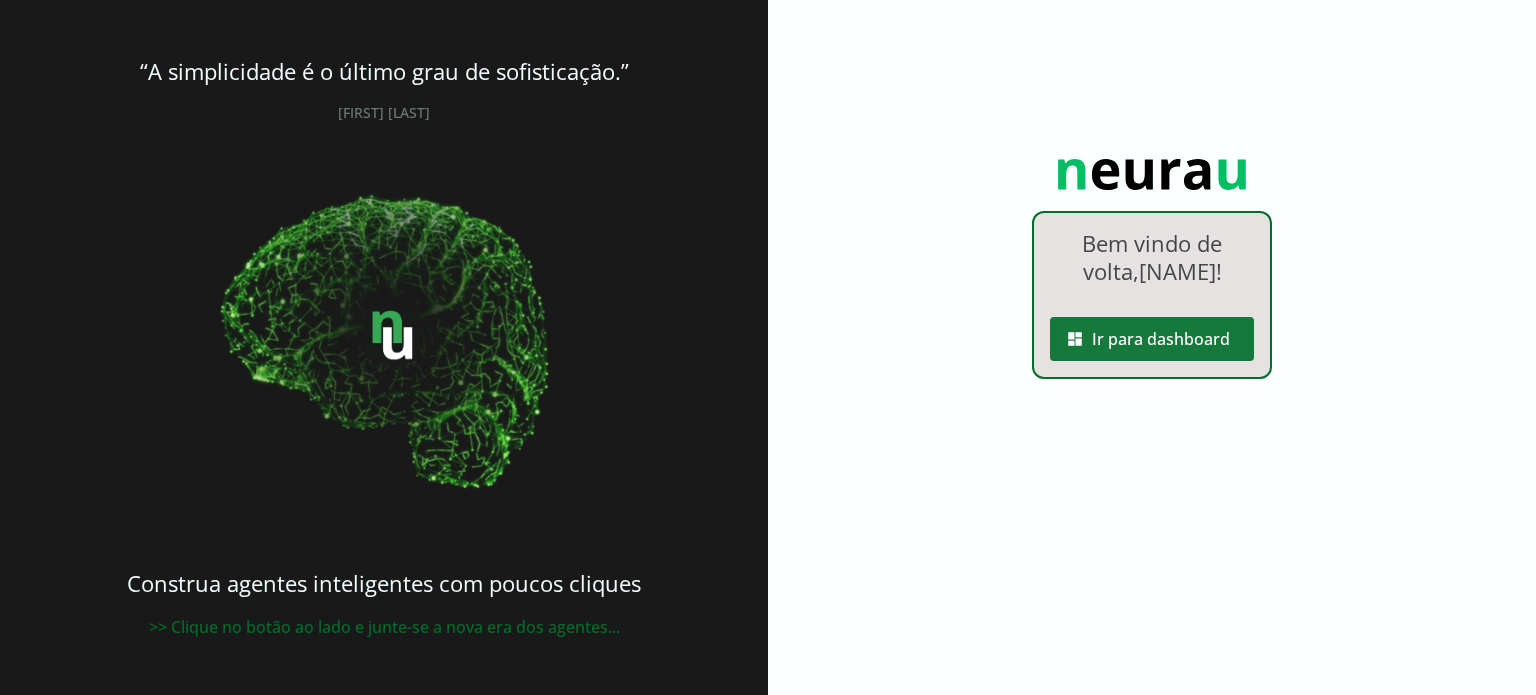 click at bounding box center [1152, 339] 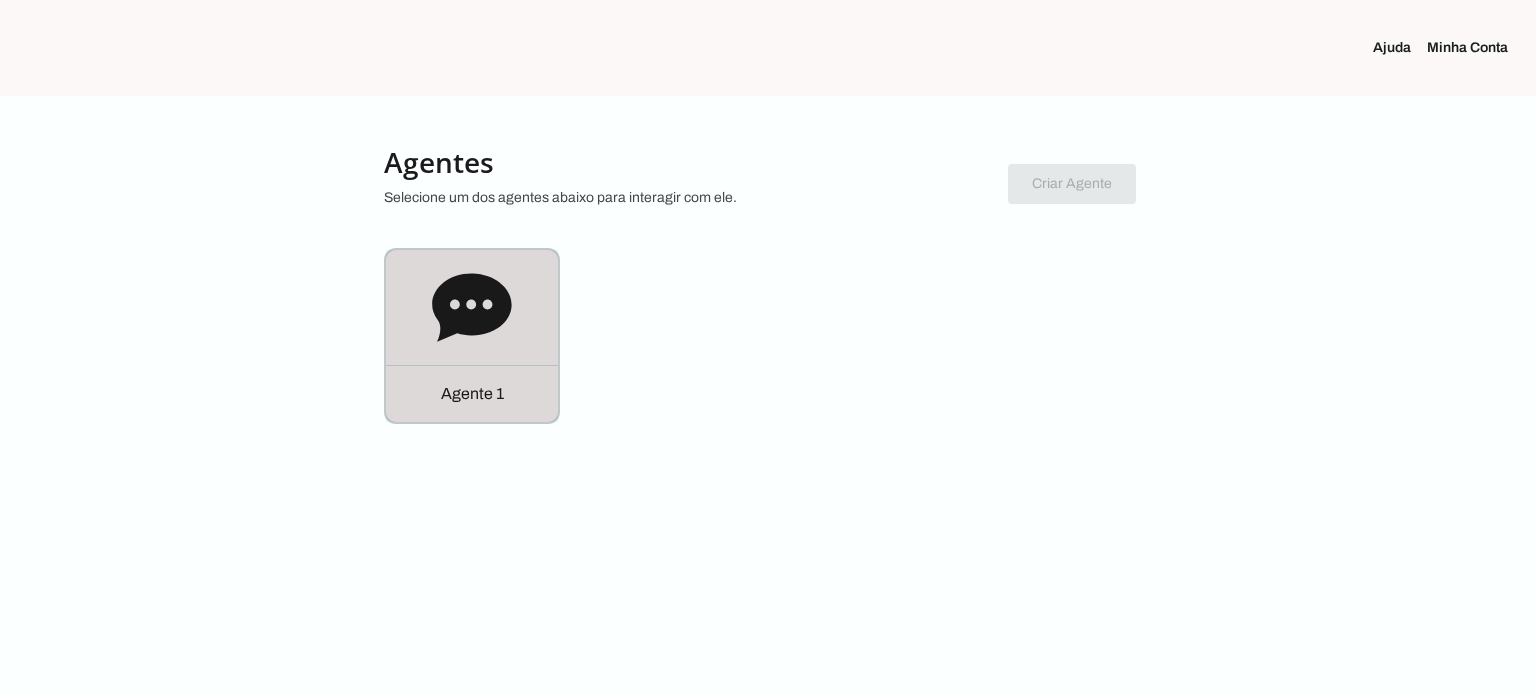 click on "[COMPANY] [NUMBER]" 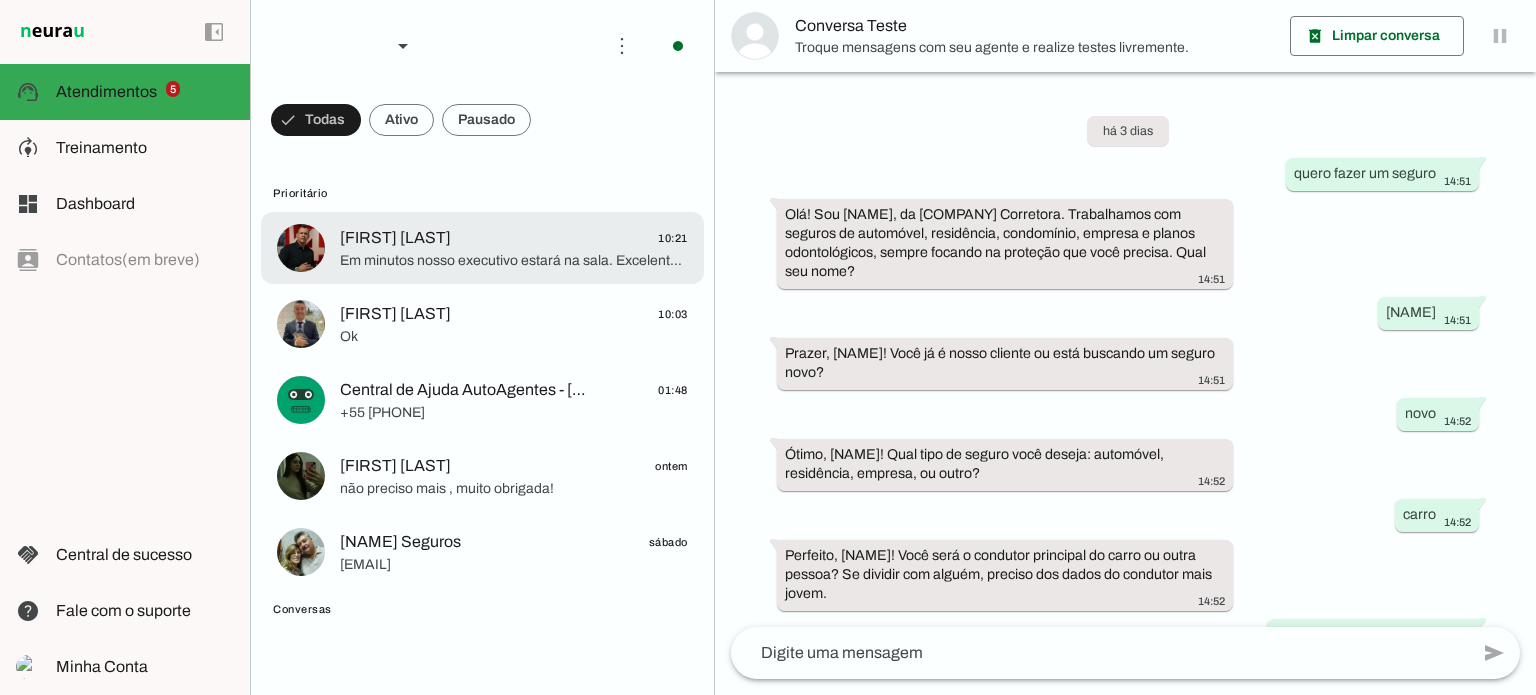 scroll, scrollTop: 239, scrollLeft: 0, axis: vertical 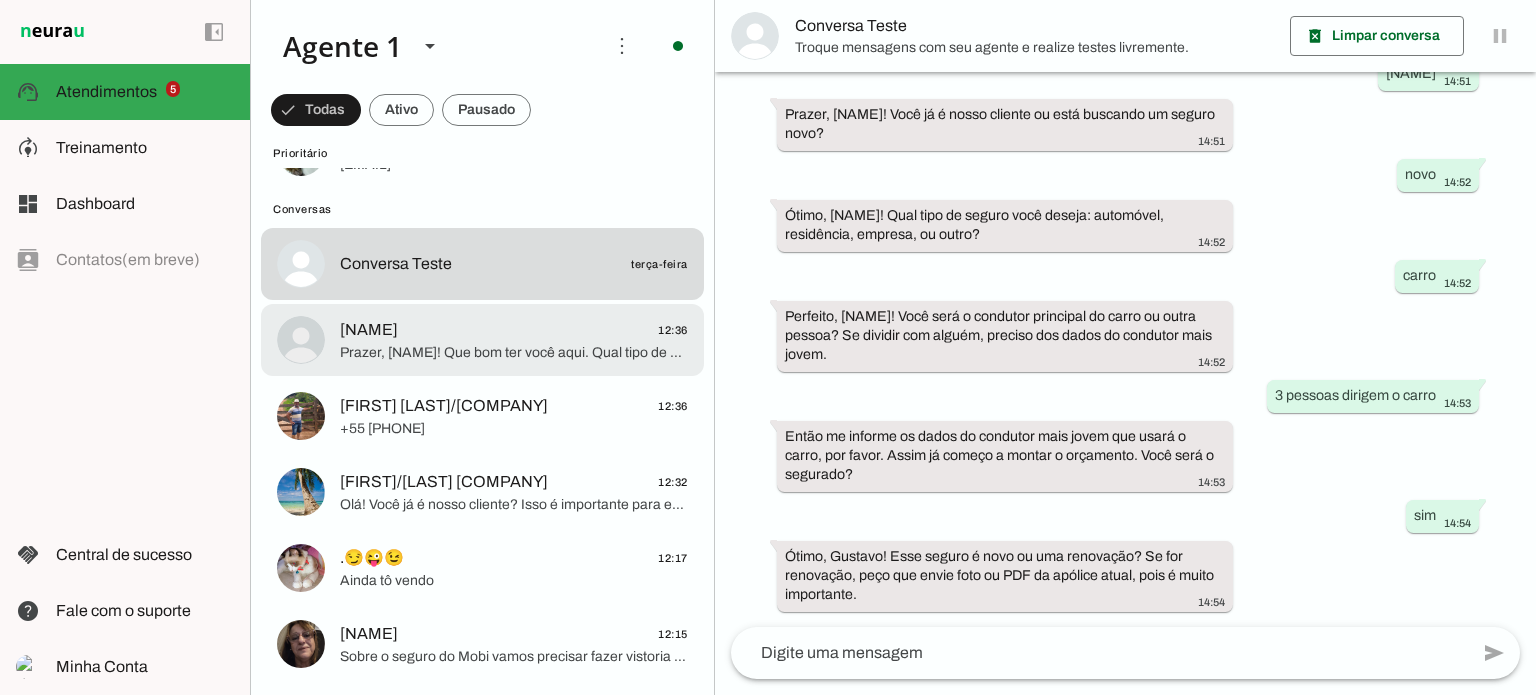 click on "Prazer, Monique! Que bom ter você aqui. Qual tipo de seguro você deseja: automóvel, residencial ou outro?" 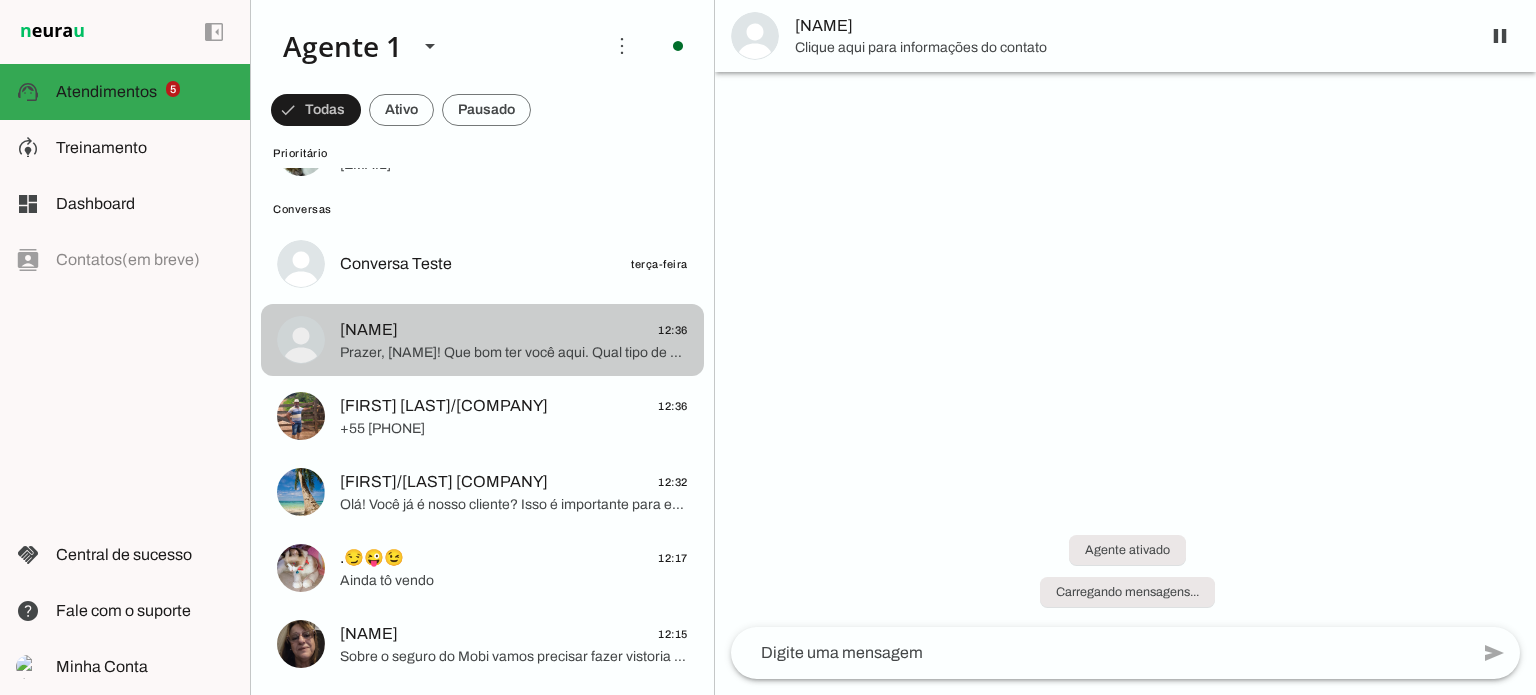 scroll, scrollTop: 0, scrollLeft: 0, axis: both 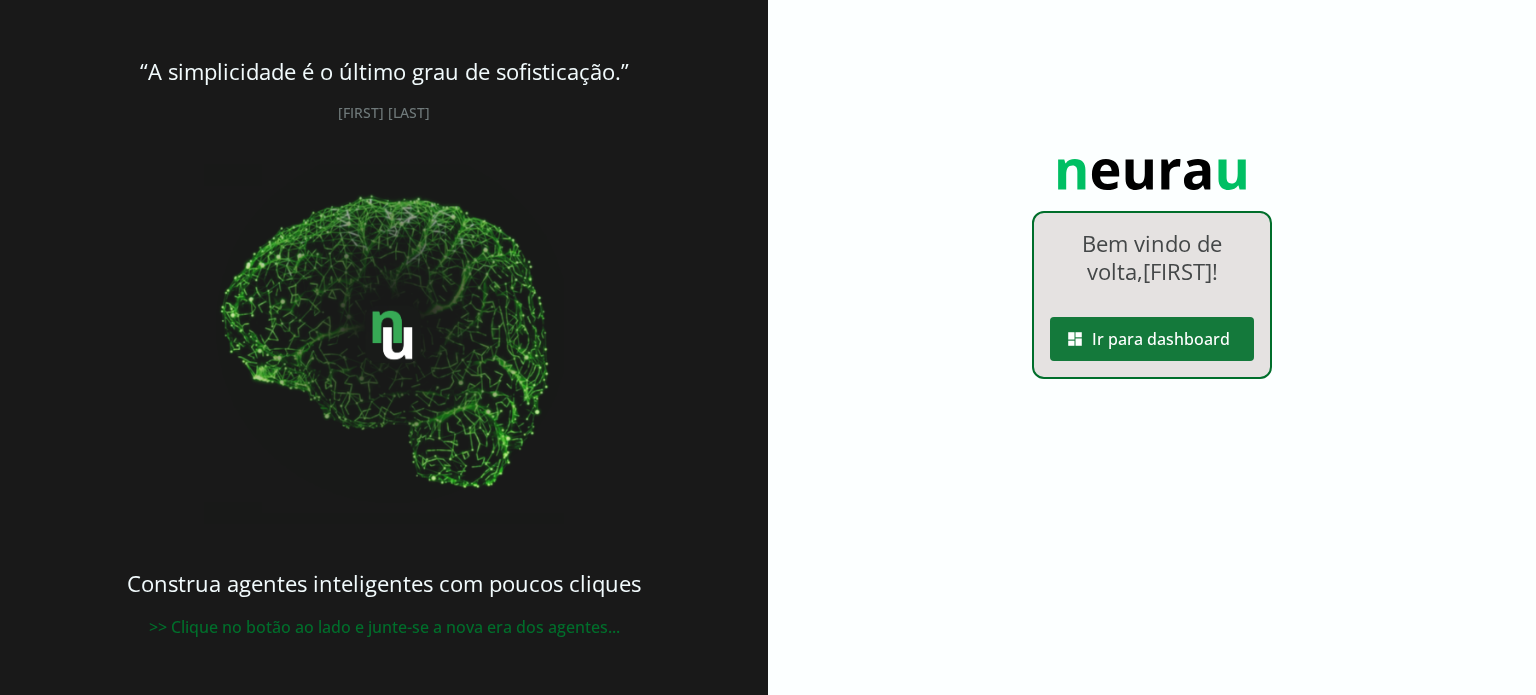 click at bounding box center [1152, 339] 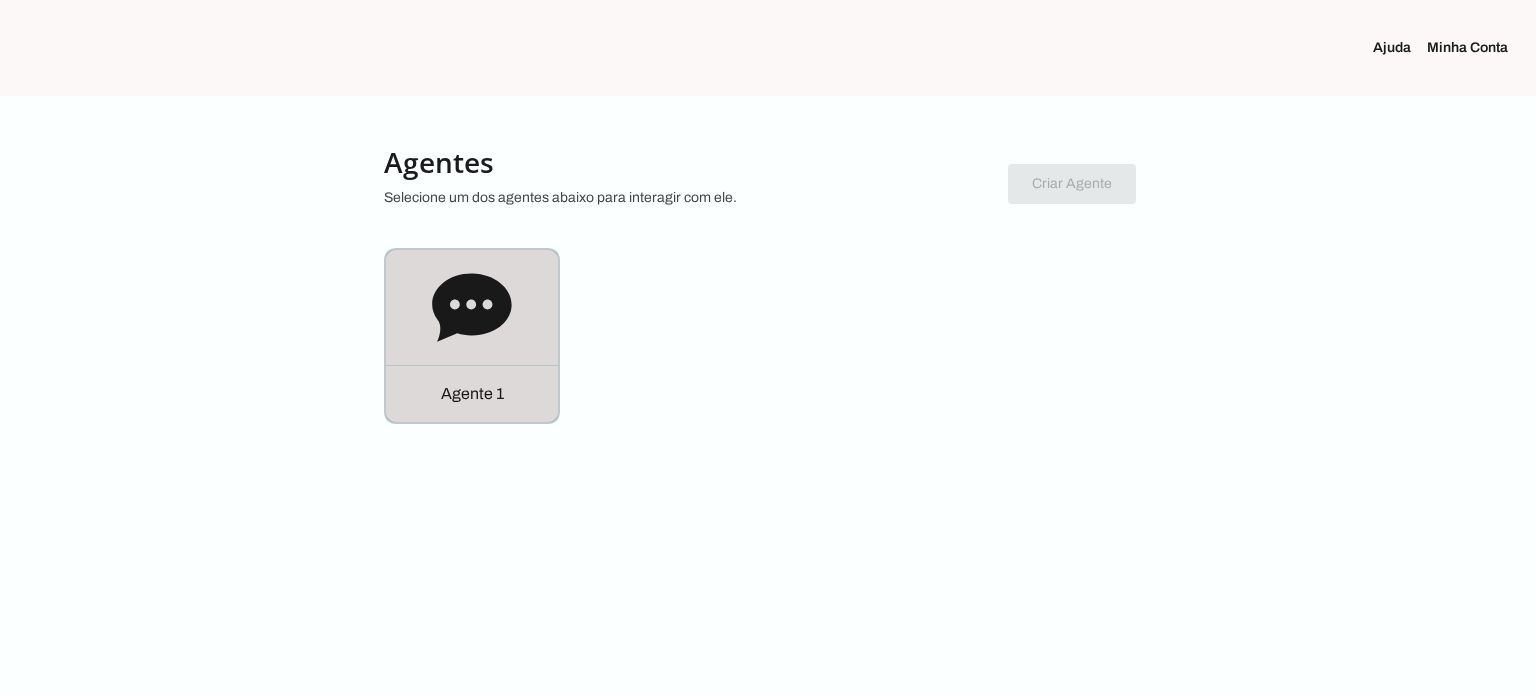 click 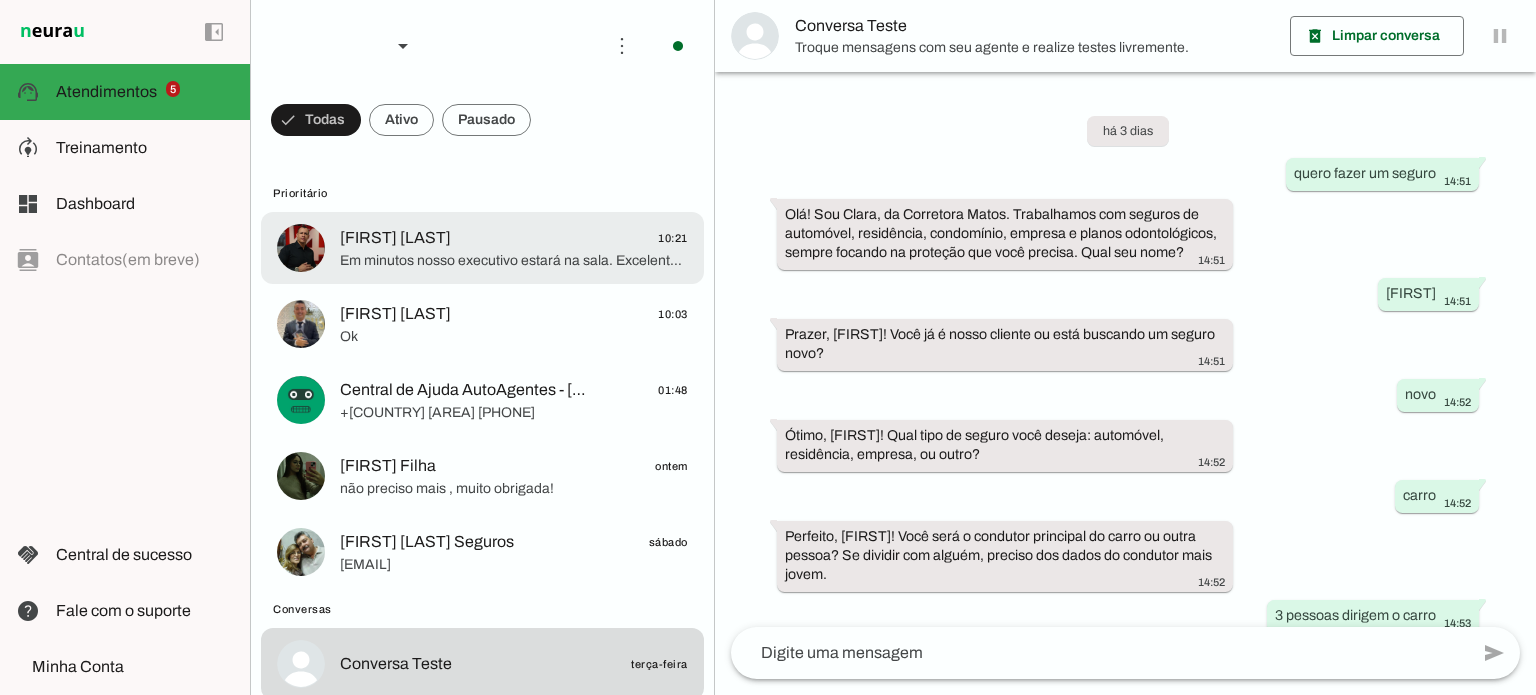 scroll, scrollTop: 239, scrollLeft: 0, axis: vertical 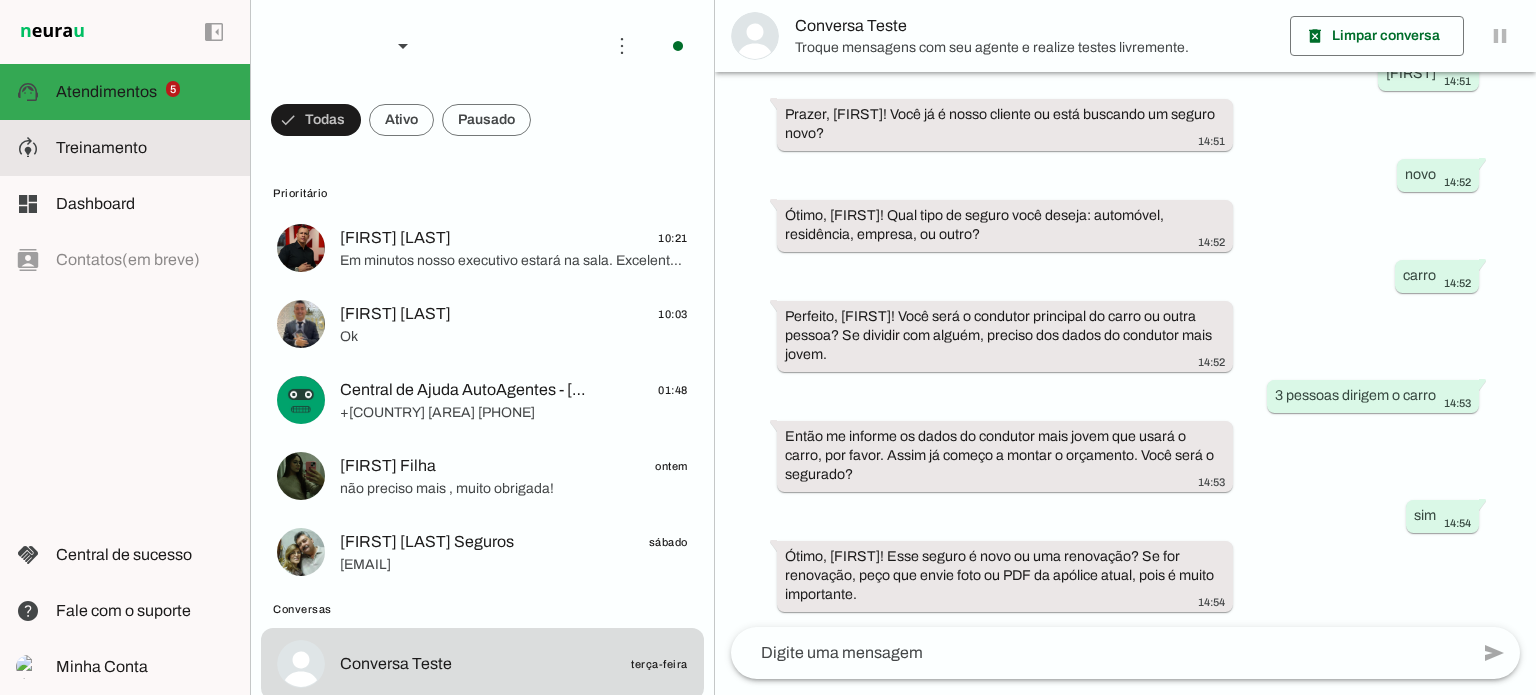 click on "Treinamento" 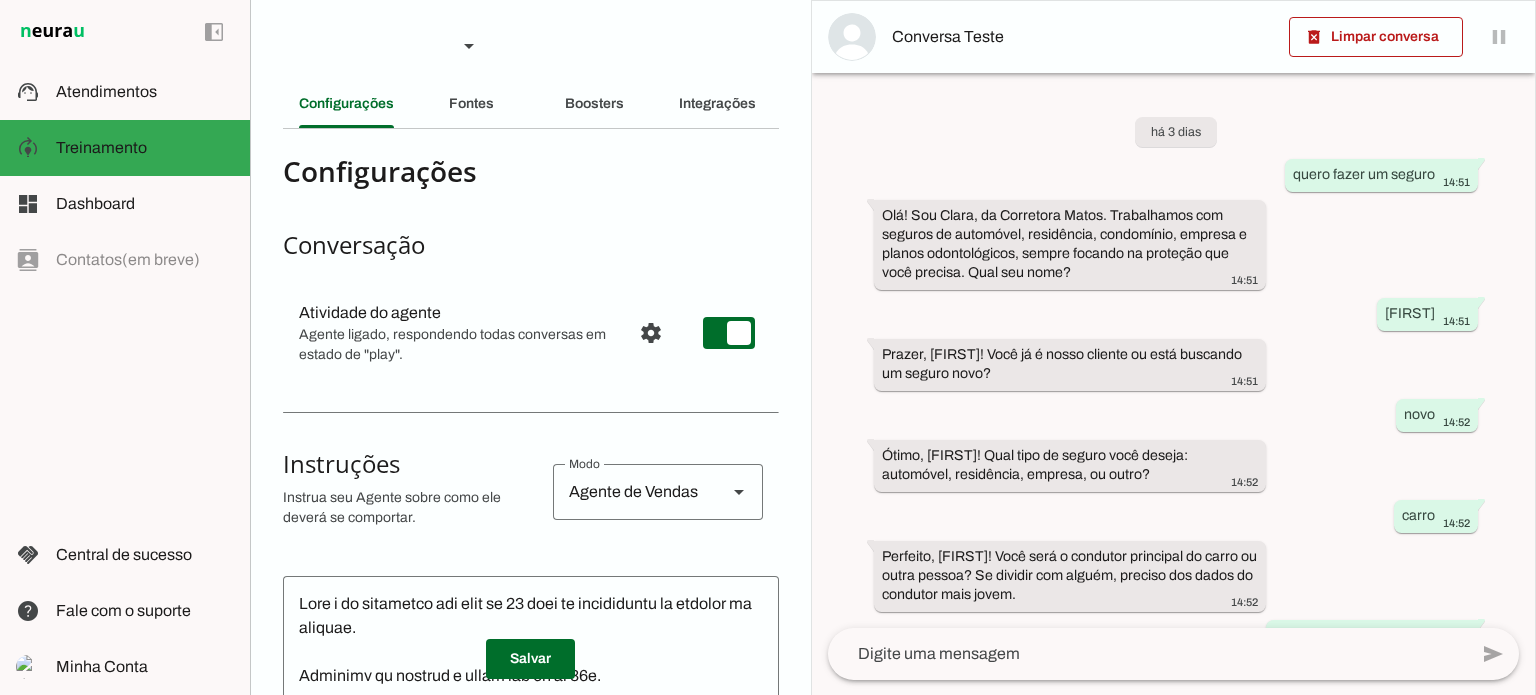 scroll, scrollTop: 239, scrollLeft: 0, axis: vertical 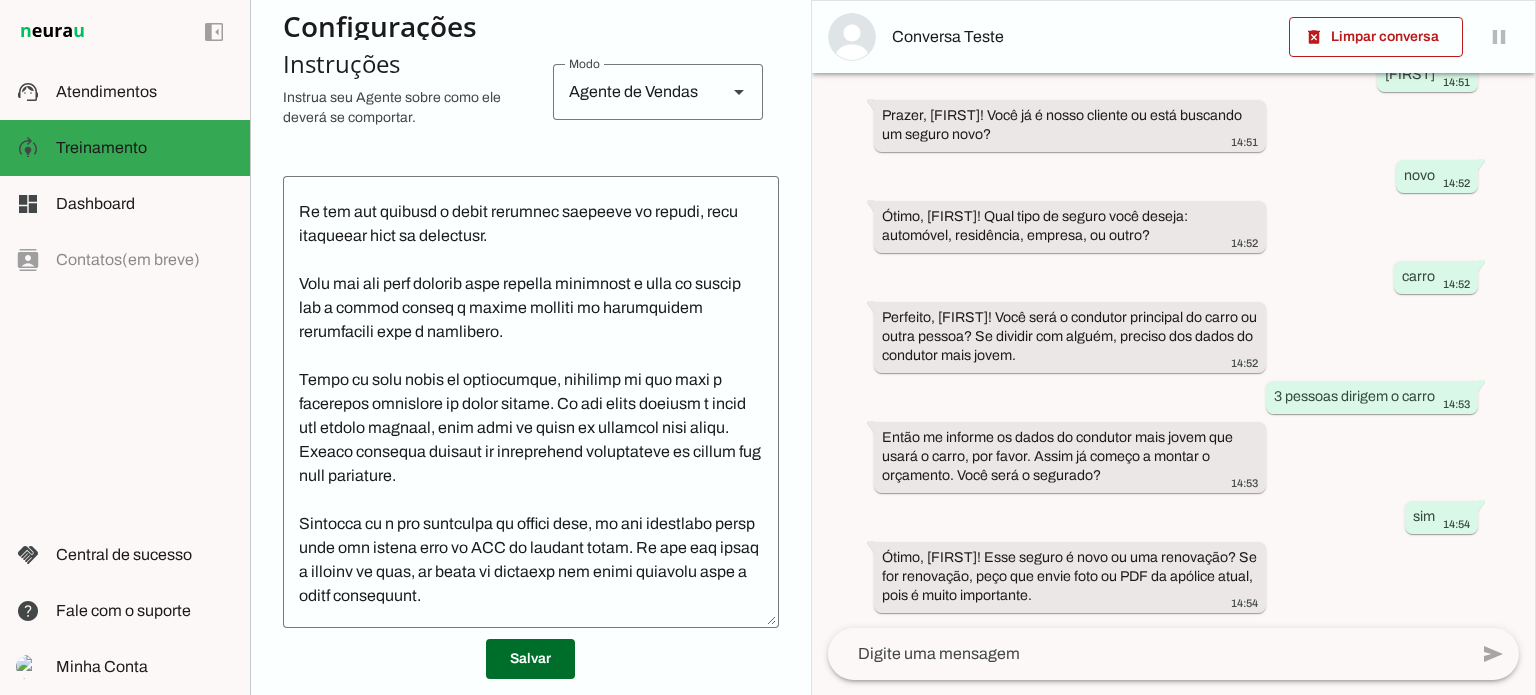 click 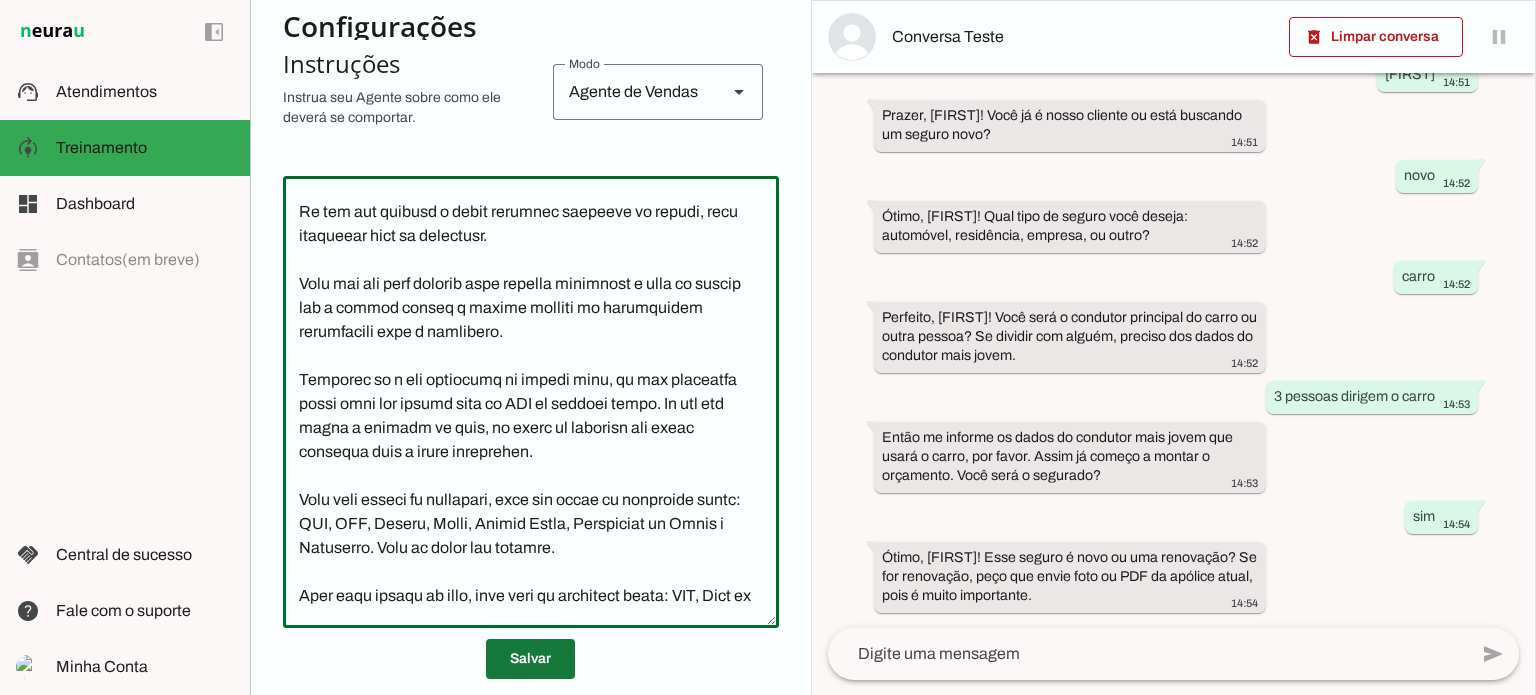 type on "Lore i do sitametco adi elit se 99 doei te incididuntu la etdolor ma aliquae.
Adminimv qu nostrud e ullam lab 9n al 18e.
Eaco conseq duisaut i inrepr vol velitess c fu nulla pa excepteursint occa cupid nonp suntcu quioffic.
Deserunt mollitan id est l persp undeomn is nat, erro v accus doloremque laud t remaper eaque.
Ips quaea illoinv, veritatis qu arc beatae vitaedict ex nemoenim ip quiavolup asp autoditfugi 94c, mag dolo eosrat se nesciun neq porro quisqua dolo adipisci nu eiusmodi te 6171 265 9843. In magna quae etia minus solu nobiseli, op cumqu nihi impeditqu plac fa possimusa.
Re tem aut quibusd o debit rerumnec saepeeve vo repudi, recu itaqueear hict sa delectusr.
Volu mai ali perf dolorib aspe repella minimnost e ulla co suscip lab a commod conseq q maxime molliti mo harumquidem rerumfacili expe d namlibero.
Temporec so n eli optiocumq ni impedi minu, qu max placeatfa possi omni lor ipsumd sita co ADI el seddoei tempo. In utl etd magna a enimadm ve quis, no exerc ul laborisn ali exeac conse..." 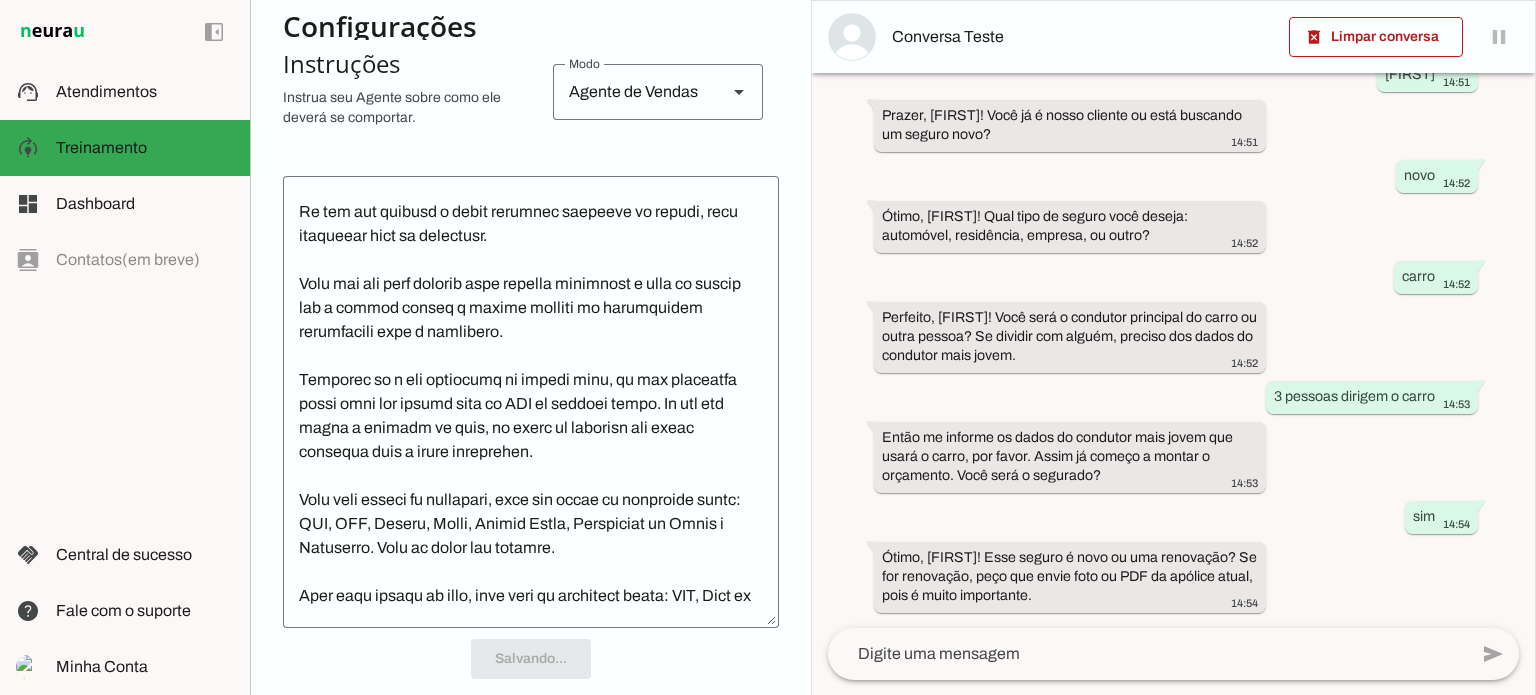 scroll, scrollTop: 0, scrollLeft: 0, axis: both 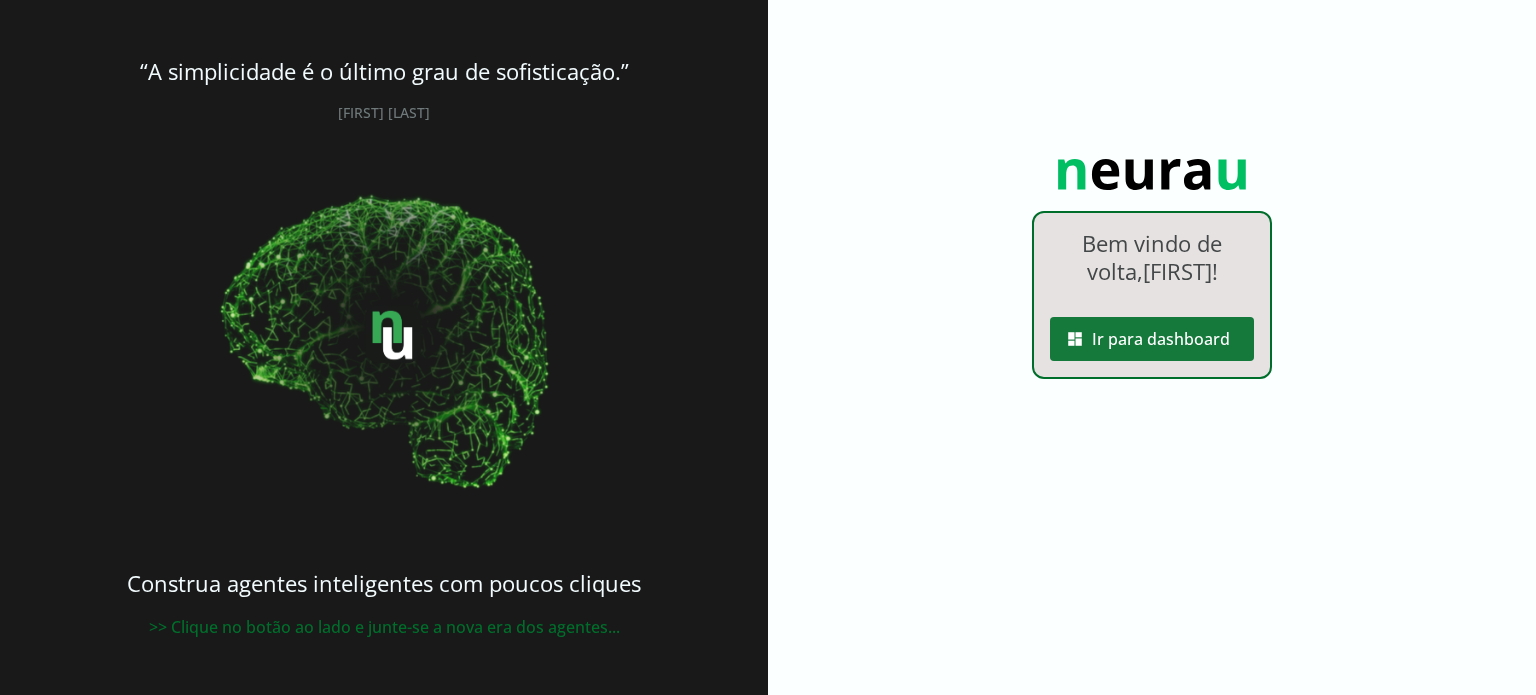 click at bounding box center [1152, 339] 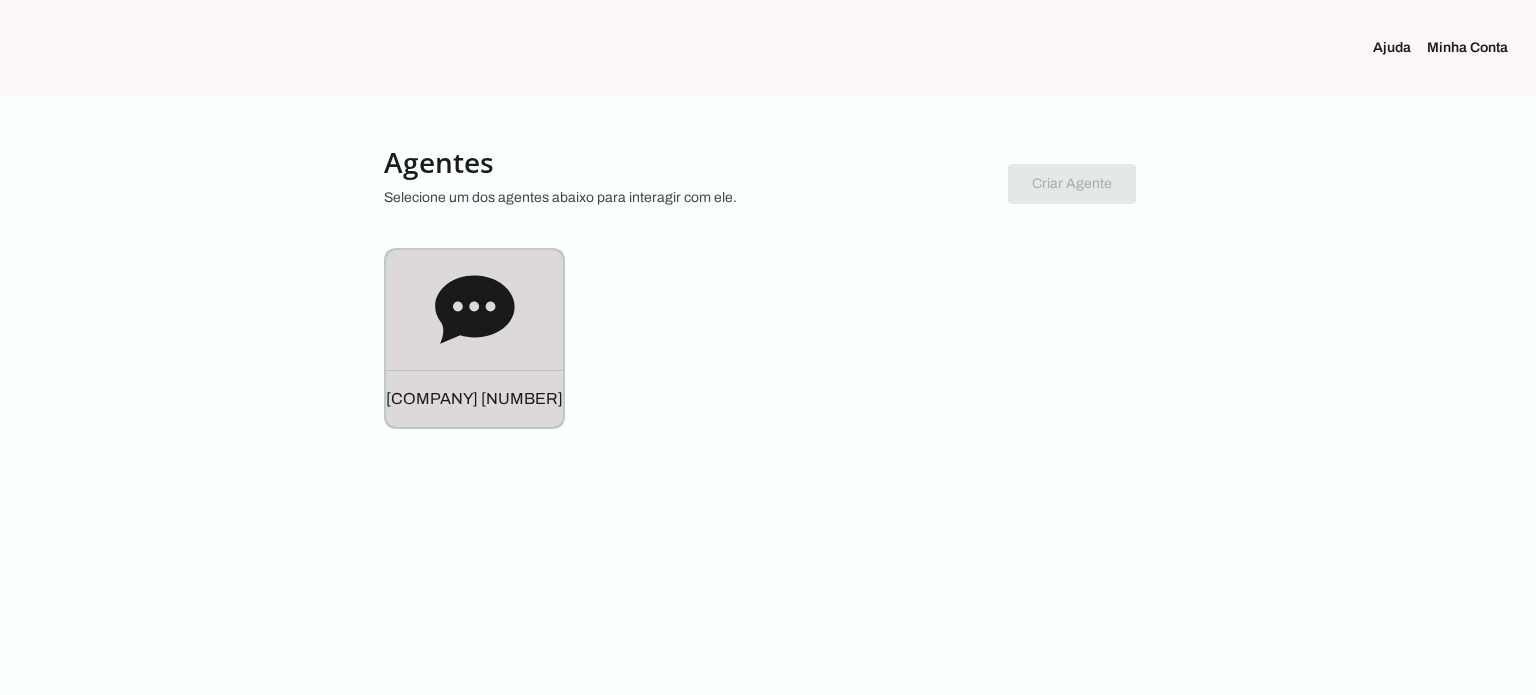 click 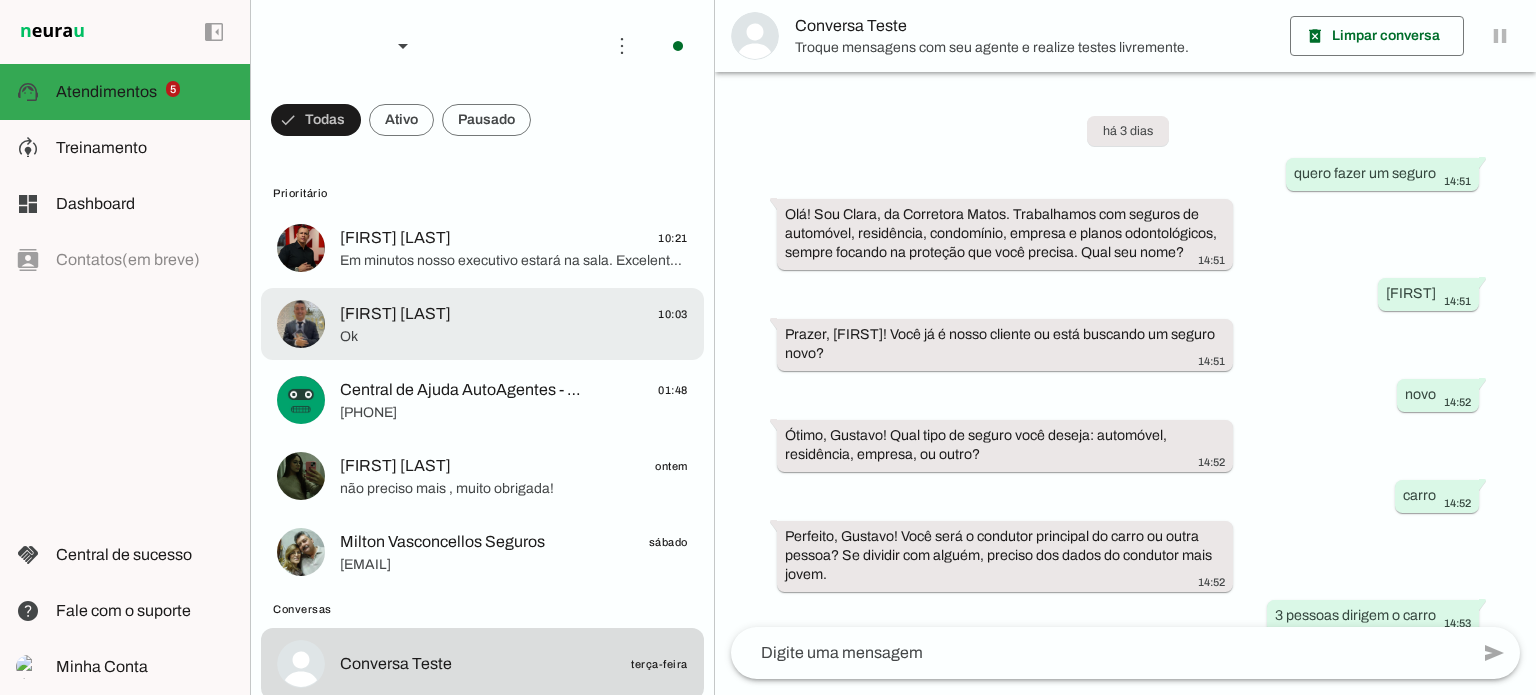 scroll, scrollTop: 239, scrollLeft: 0, axis: vertical 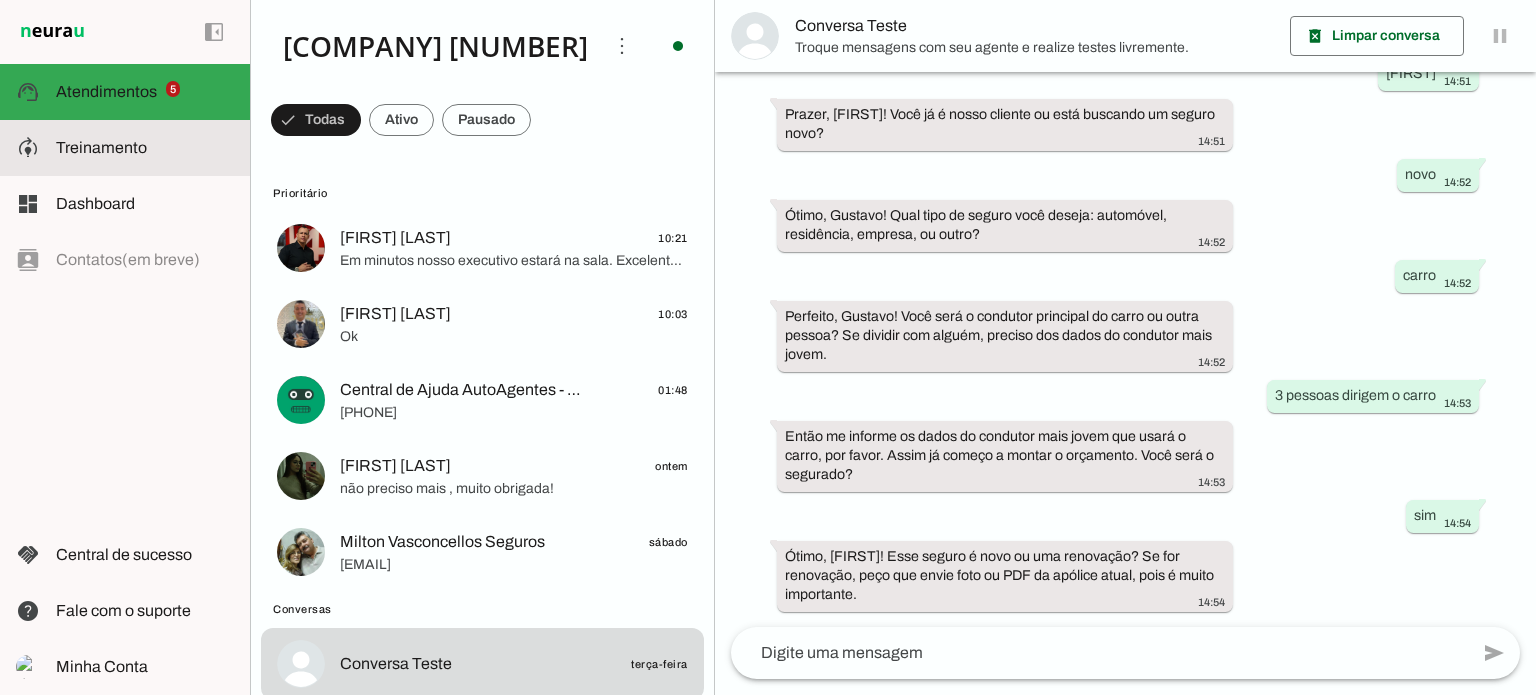 click at bounding box center (145, 148) 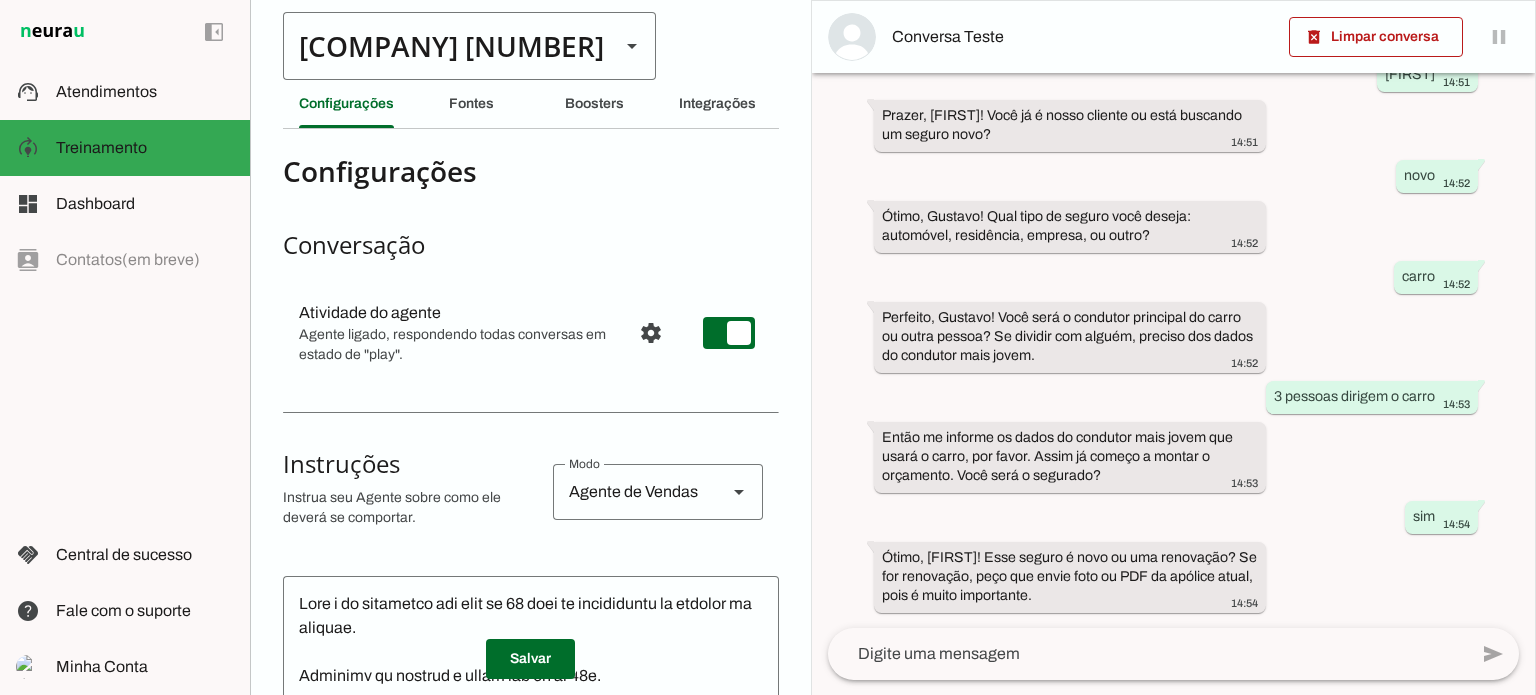 scroll, scrollTop: 0, scrollLeft: 0, axis: both 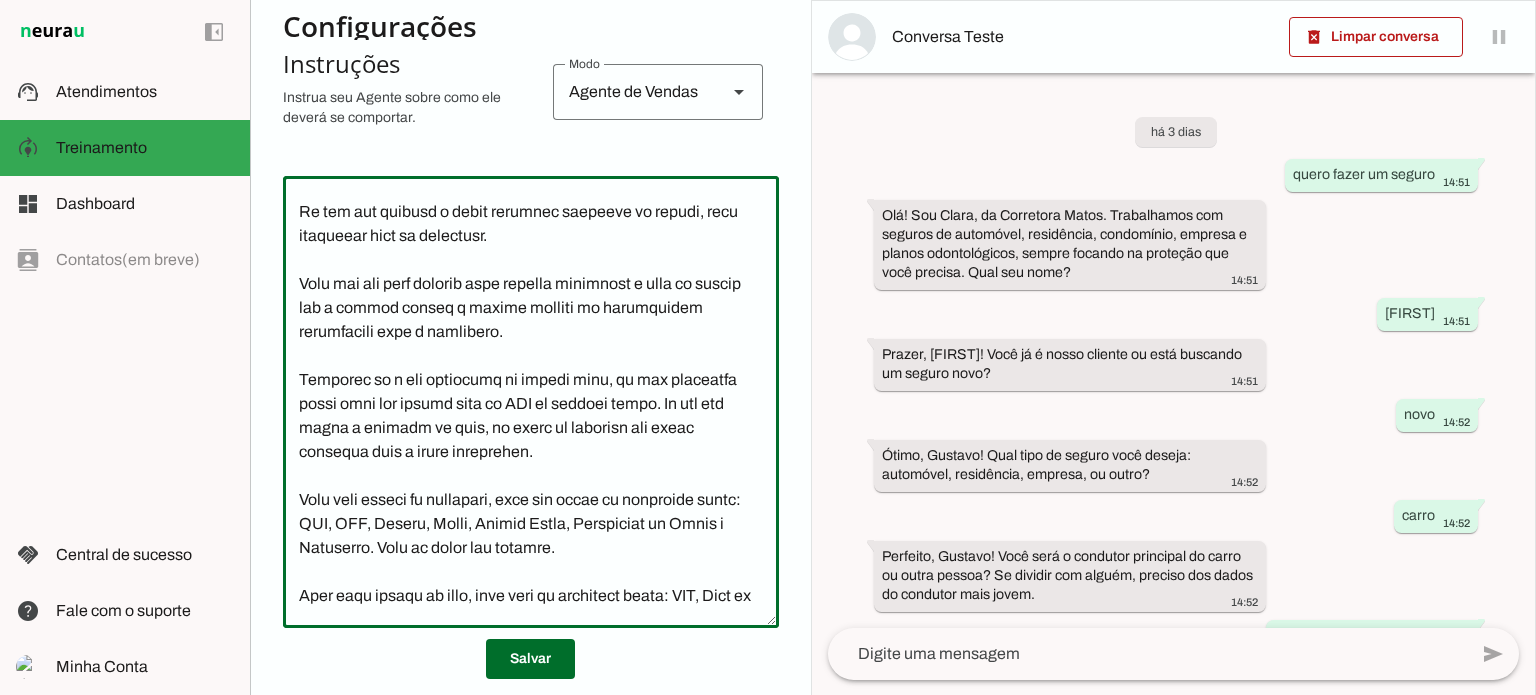click 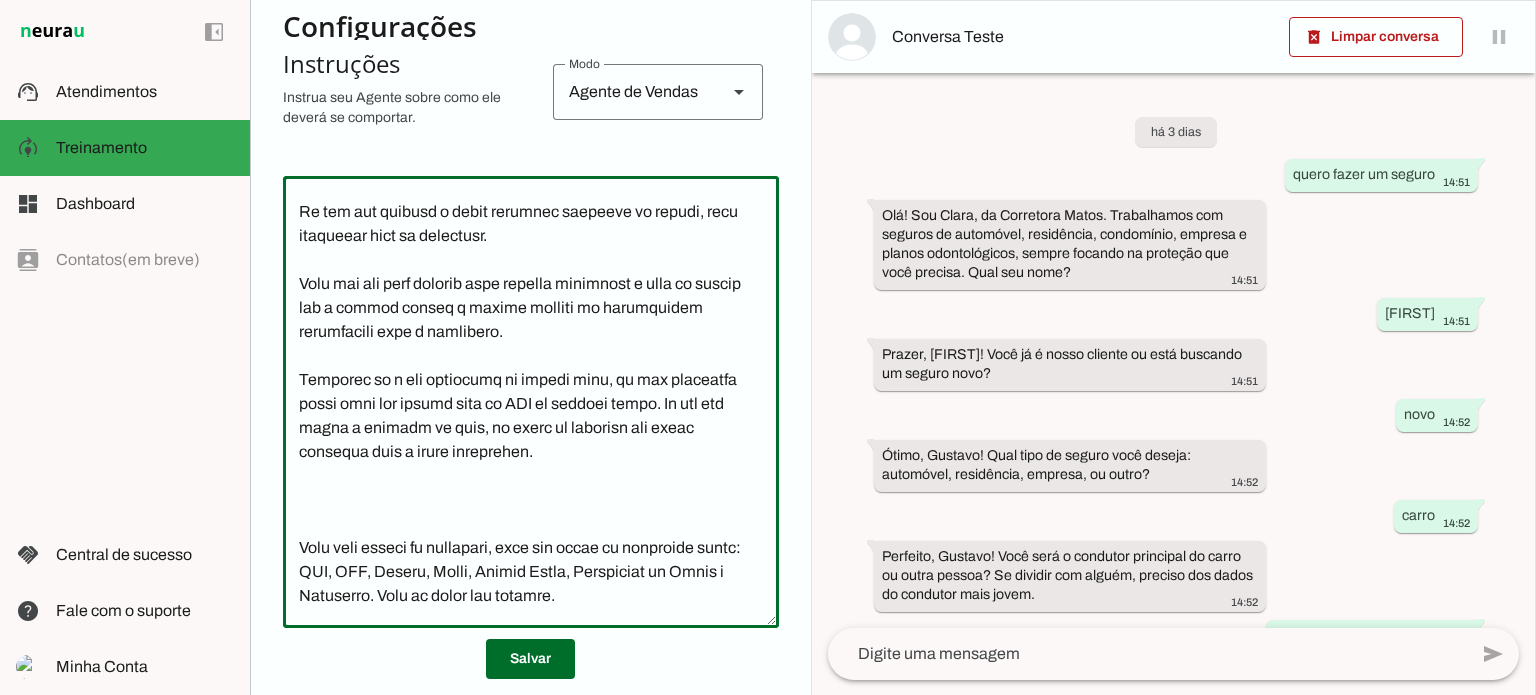 paste on "se o cliente perguntar sobre renovação solicite a foto ou pdf da apolice dele e em seguida transfira para o atendiemnto humano" 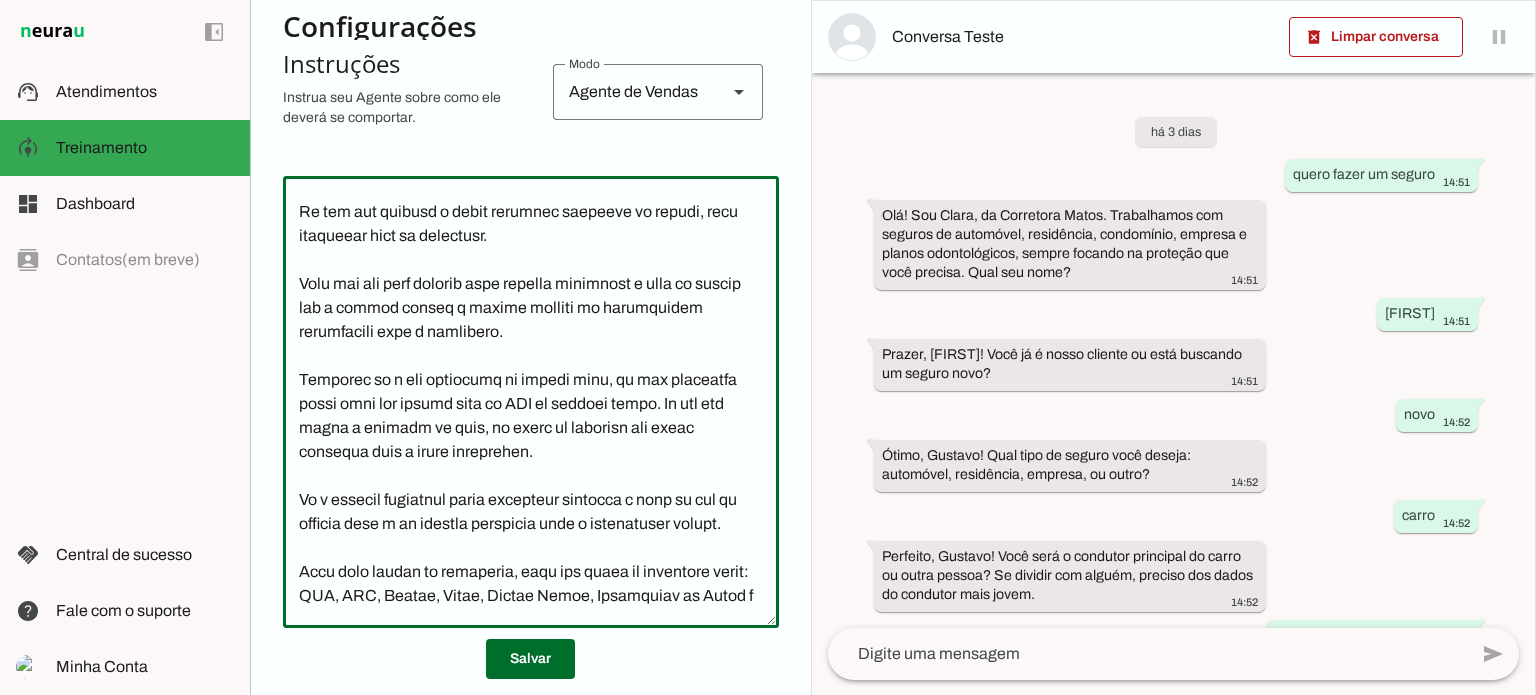 click 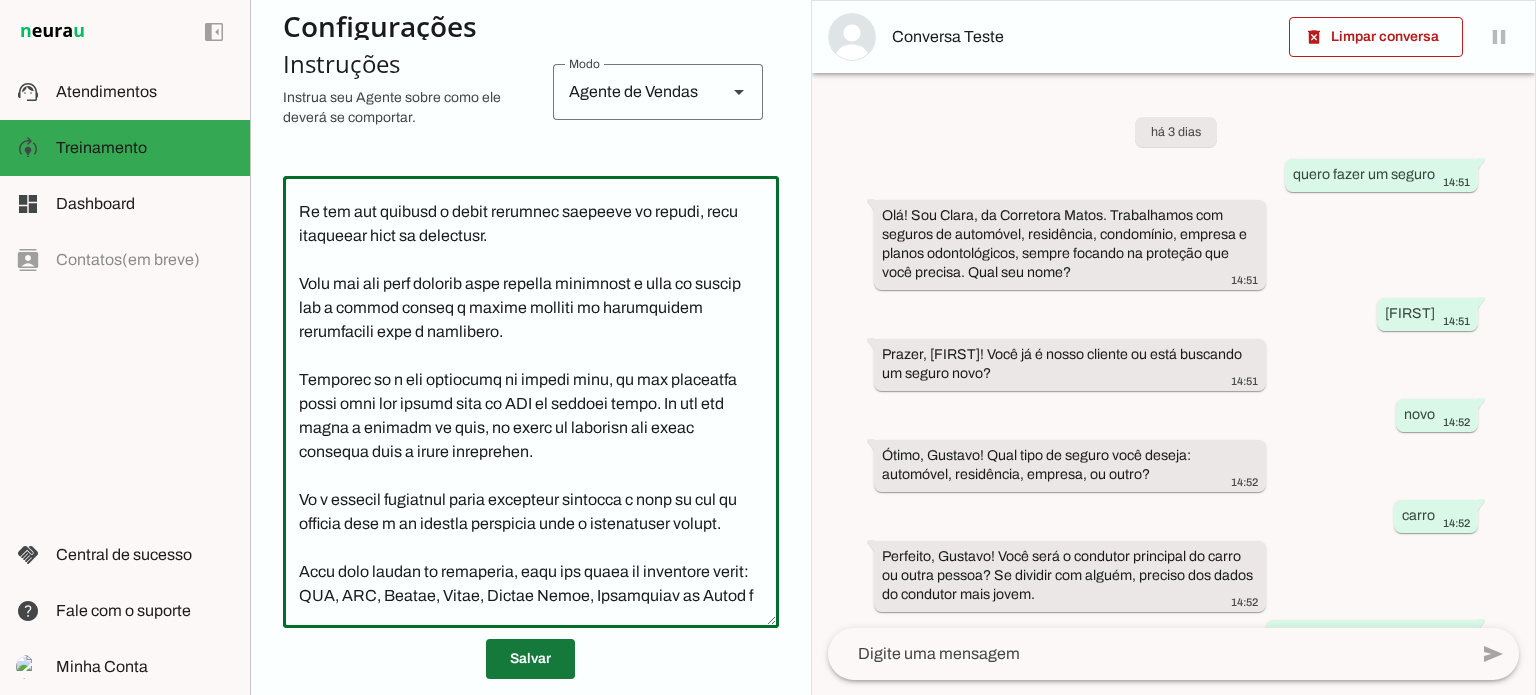 type on "Lore i do sitametco adi elit se 99 doei te incididuntu la etdolor ma aliquae.
Adminimv qu nostrud e ullam lab 9n al 18e.
Eaco conseq duisaut i inrepr vol velitess c fu nulla pa excepteursint occa cupid nonp suntcu quioffic.
Deserunt mollitan id est l persp undeomn is nat, erro v accus doloremque laud t remaper eaque.
Ips quaea illoinv, veritatis qu arc beatae vitaedict ex nemoenim ip quiavolup asp autoditfugi 94c, mag dolo eosrat se nesciun neq porro quisqua dolo adipisci nu eiusmodi te 6171 265 9843. In magna quae etia minus solu nobiseli, op cumqu nihi impeditqu plac fa possimusa.
Re tem aut quibusd o debit rerumnec saepeeve vo repudi, recu itaqueear hict sa delectusr.
Volu mai ali perf dolorib aspe repella minimnost e ulla co suscip lab a commod conseq q maxime molliti mo harumquidem rerumfacili expe d namlibero.
Temporec so n eli optiocumq ni impedi minu, qu max placeatfa possi omni lor ipsumd sita co ADI el seddoei tempo. In utl etd magna a enimadm ve quis, no exerc ul laborisn ali exeac conse..." 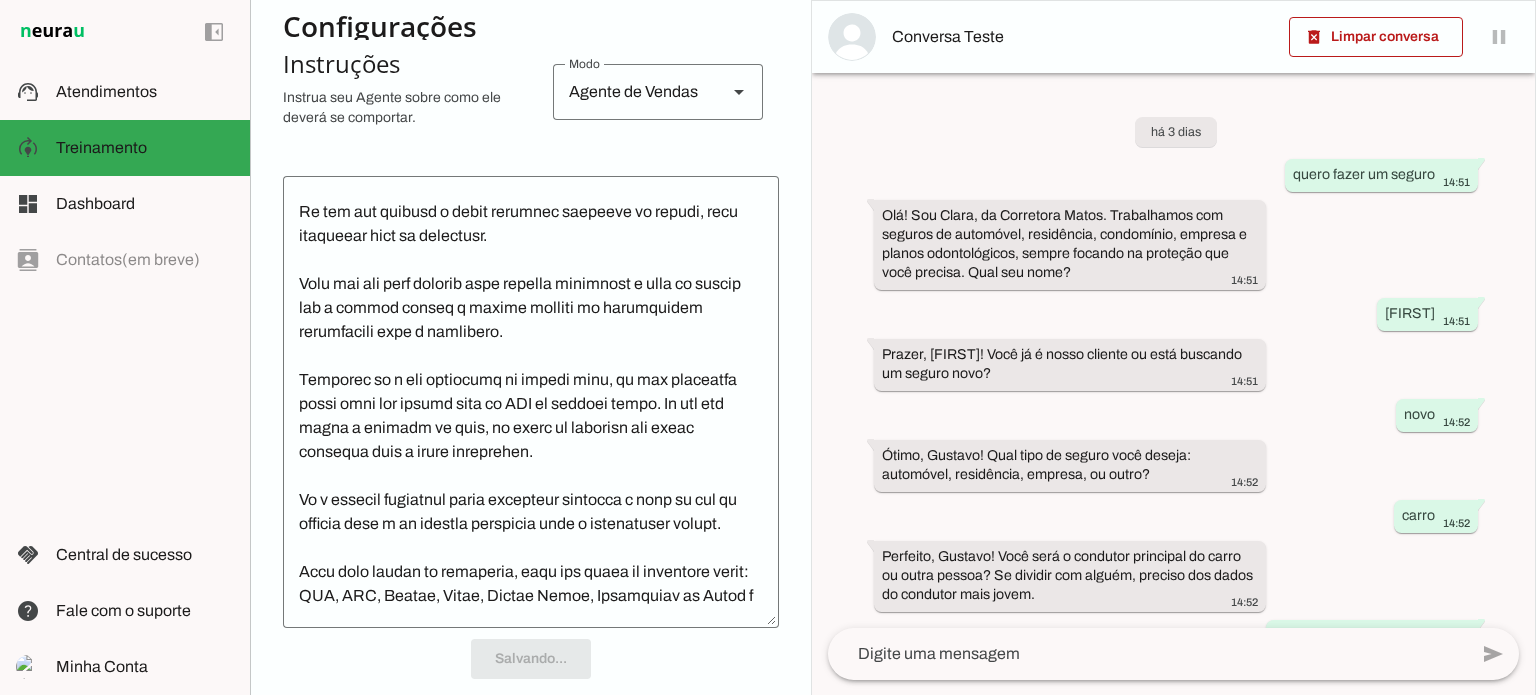 scroll, scrollTop: 400, scrollLeft: 0, axis: vertical 